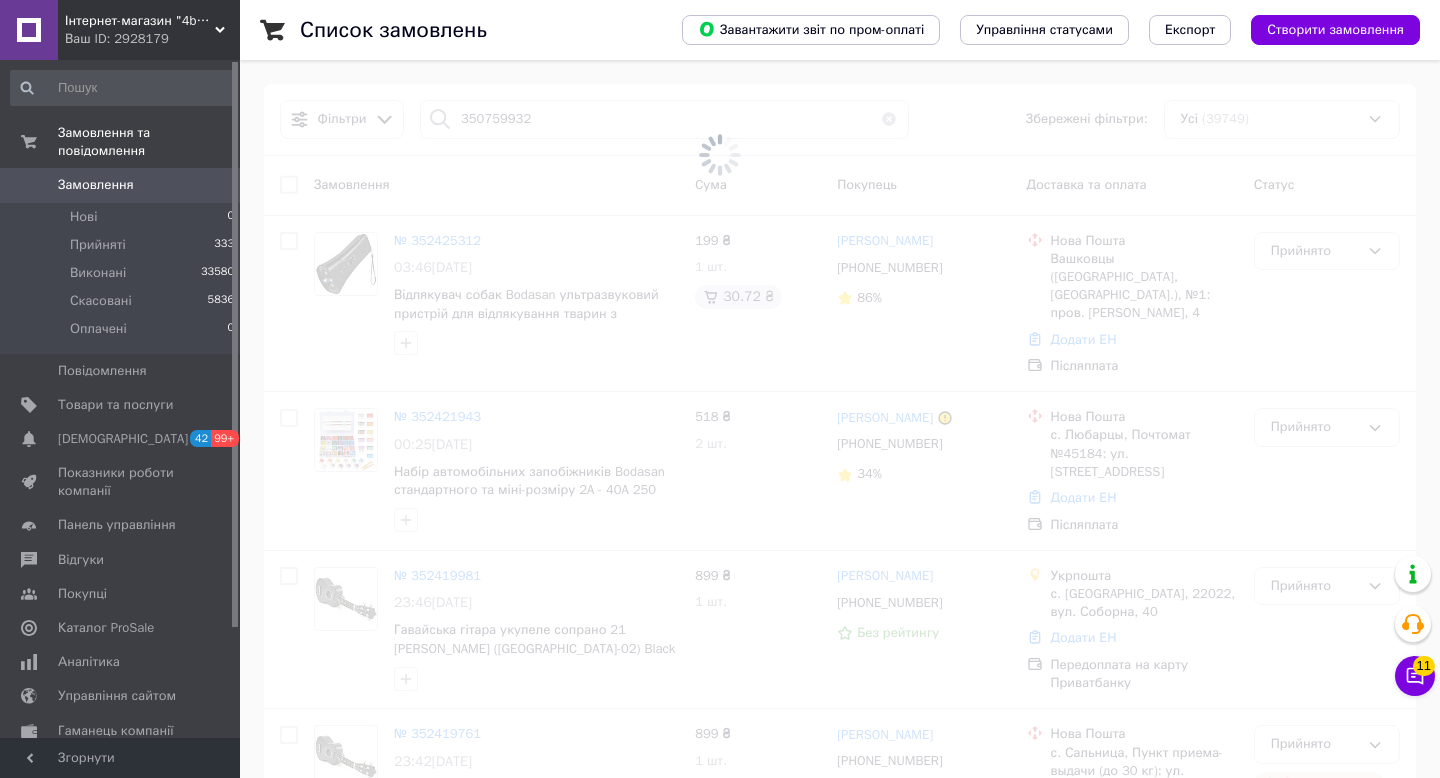 scroll, scrollTop: 0, scrollLeft: 0, axis: both 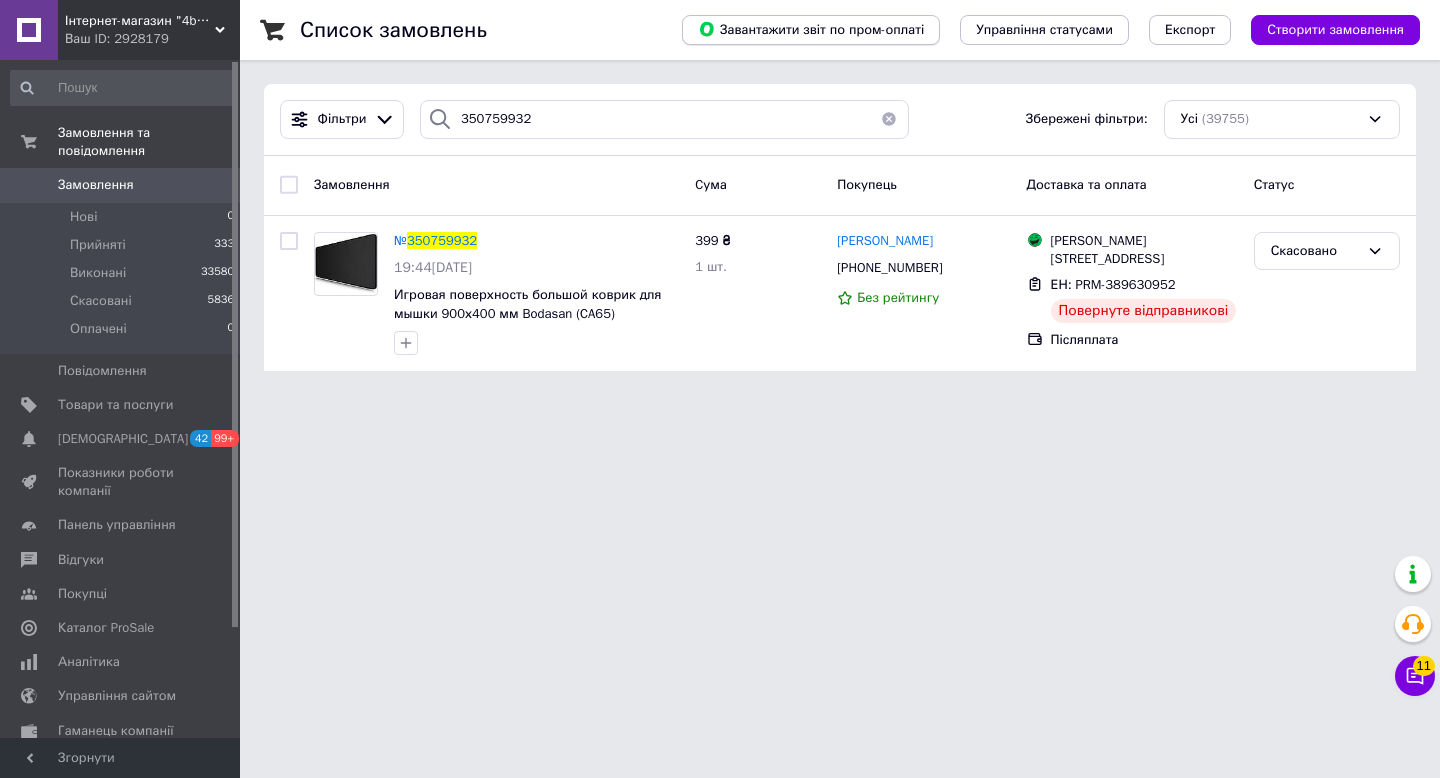 type on "350759932" 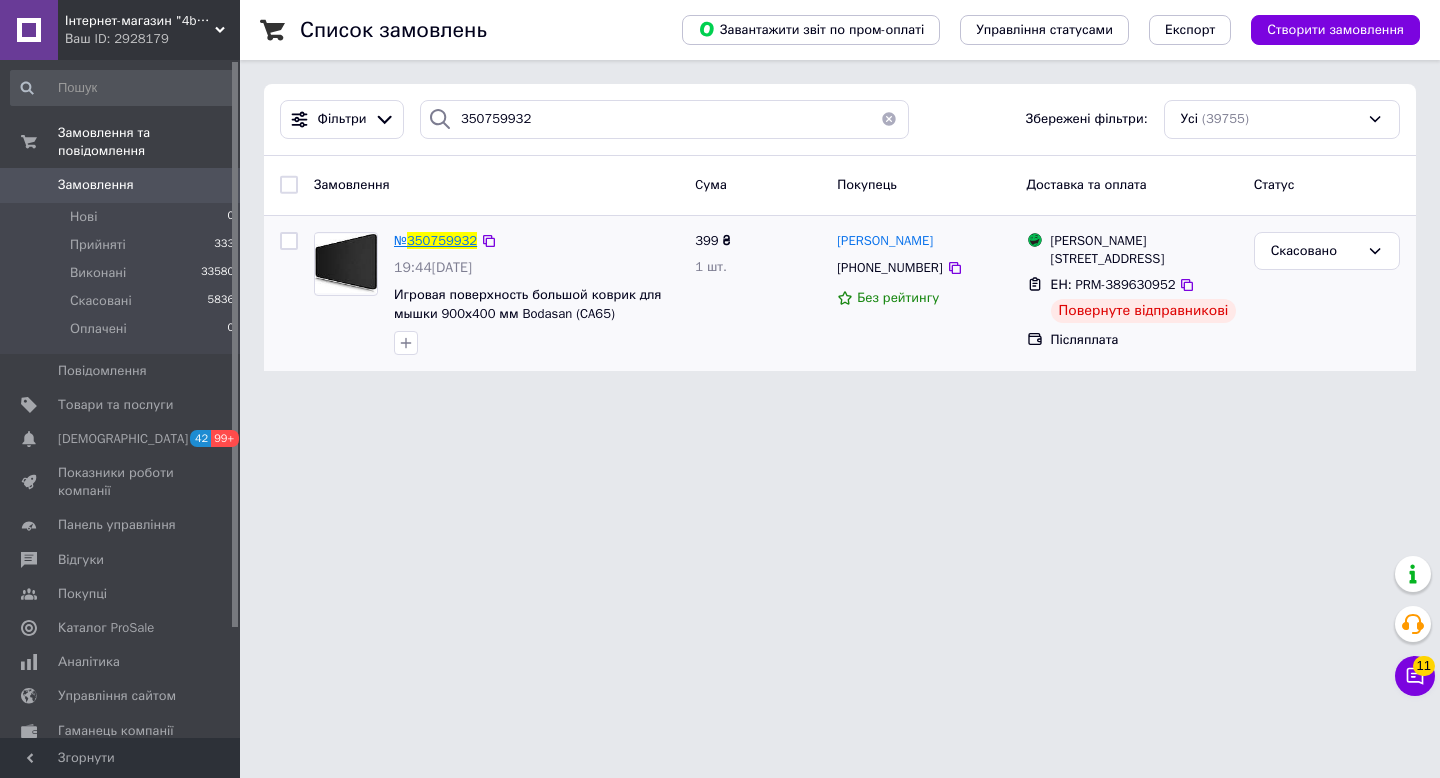 click on "350759932" at bounding box center (442, 240) 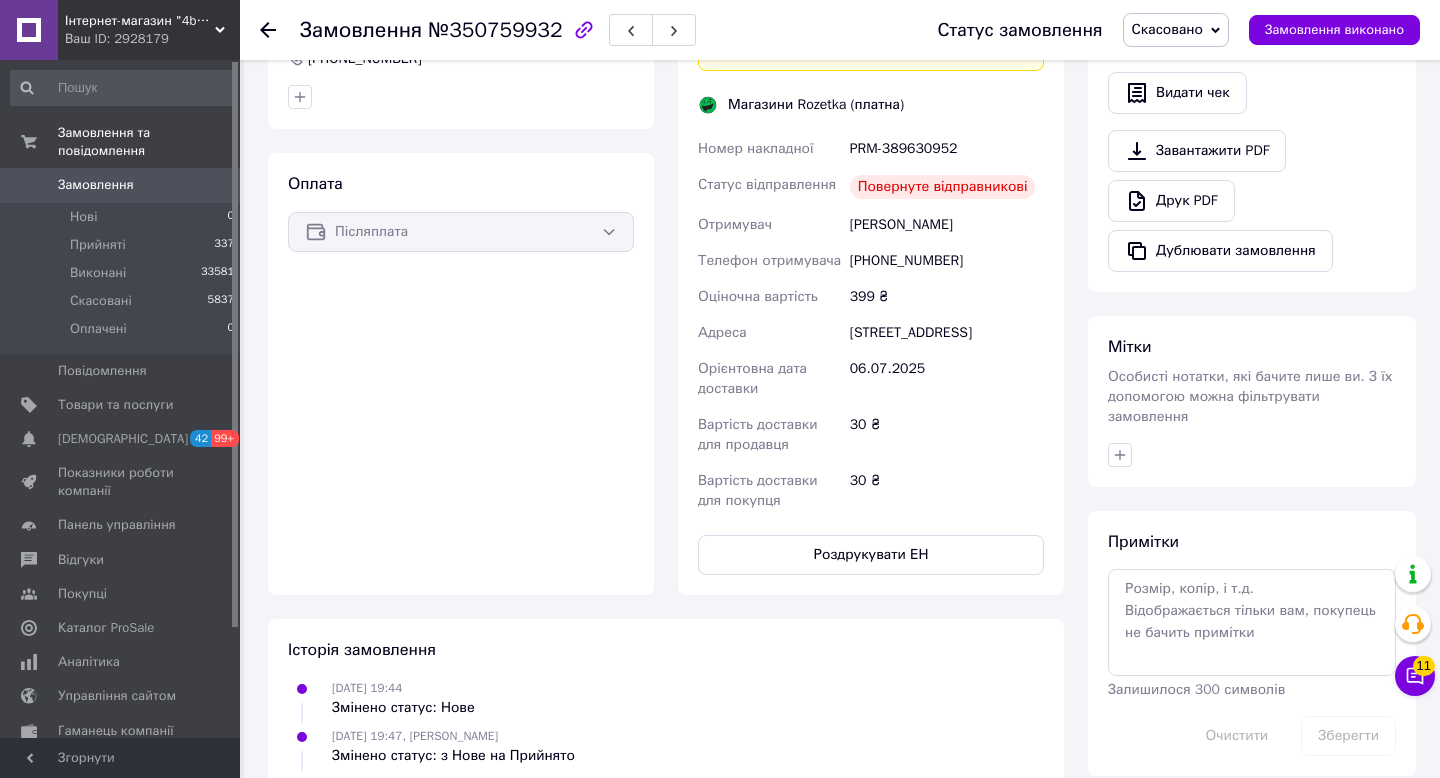 scroll, scrollTop: 530, scrollLeft: 0, axis: vertical 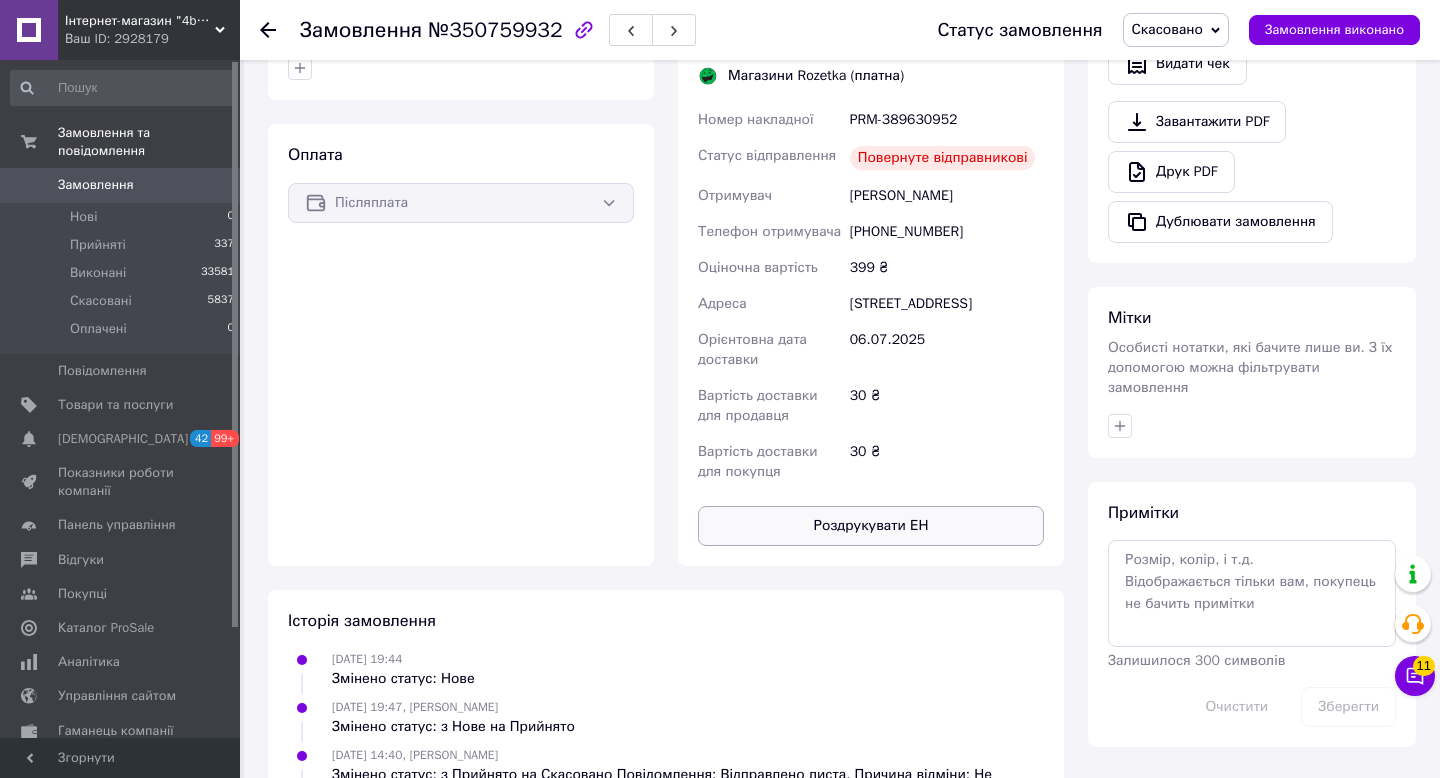 click on "Роздрукувати ЕН" at bounding box center [871, 526] 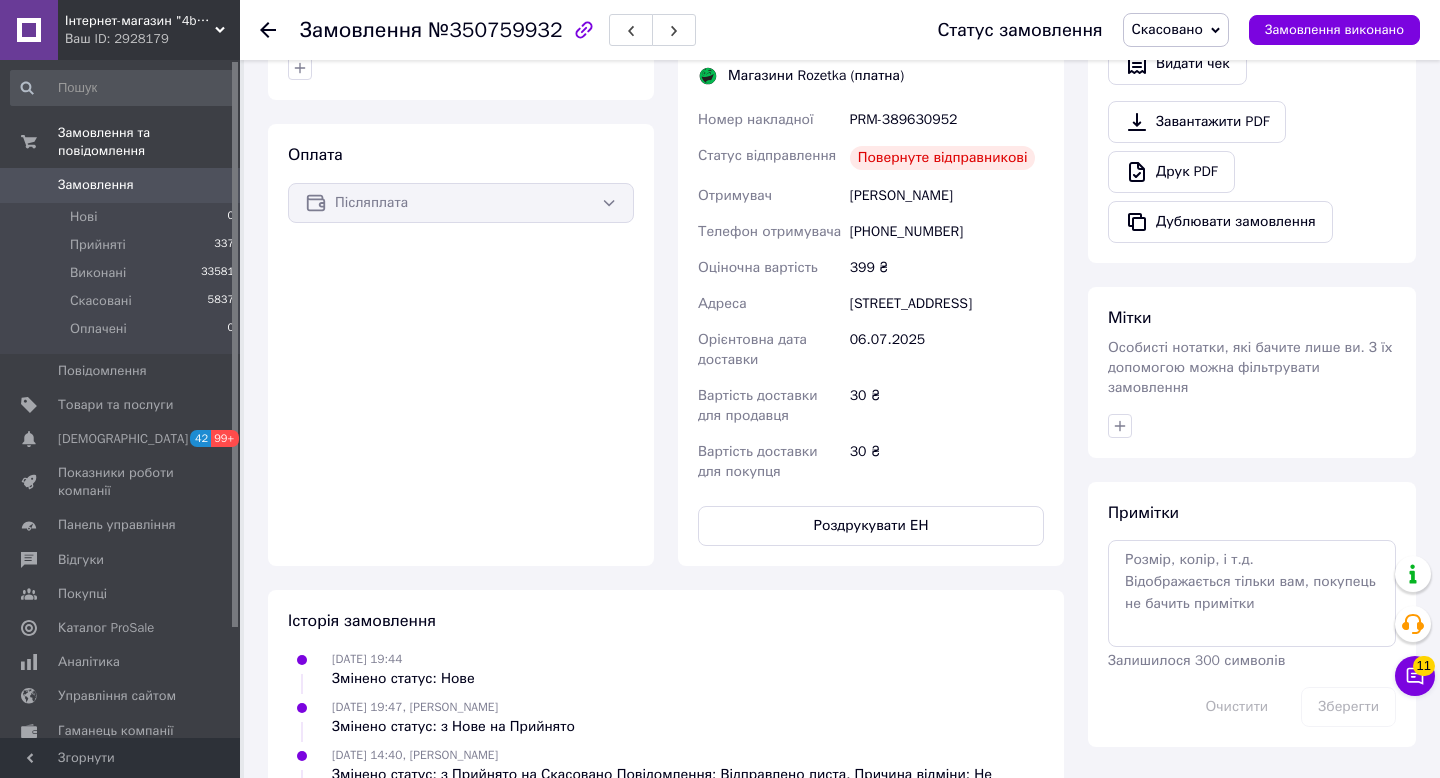 scroll, scrollTop: 0, scrollLeft: 0, axis: both 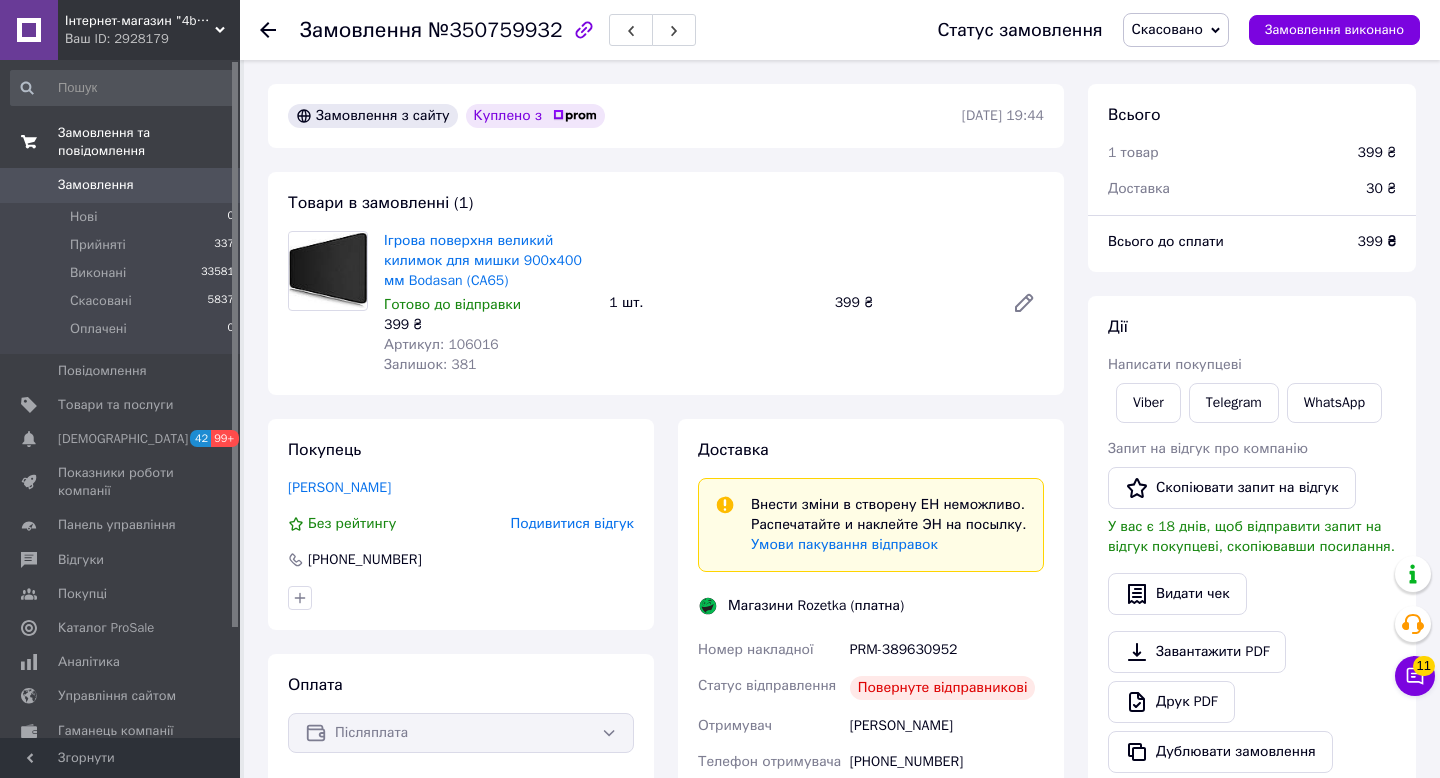 click on "Замовлення та повідомлення" at bounding box center (149, 142) 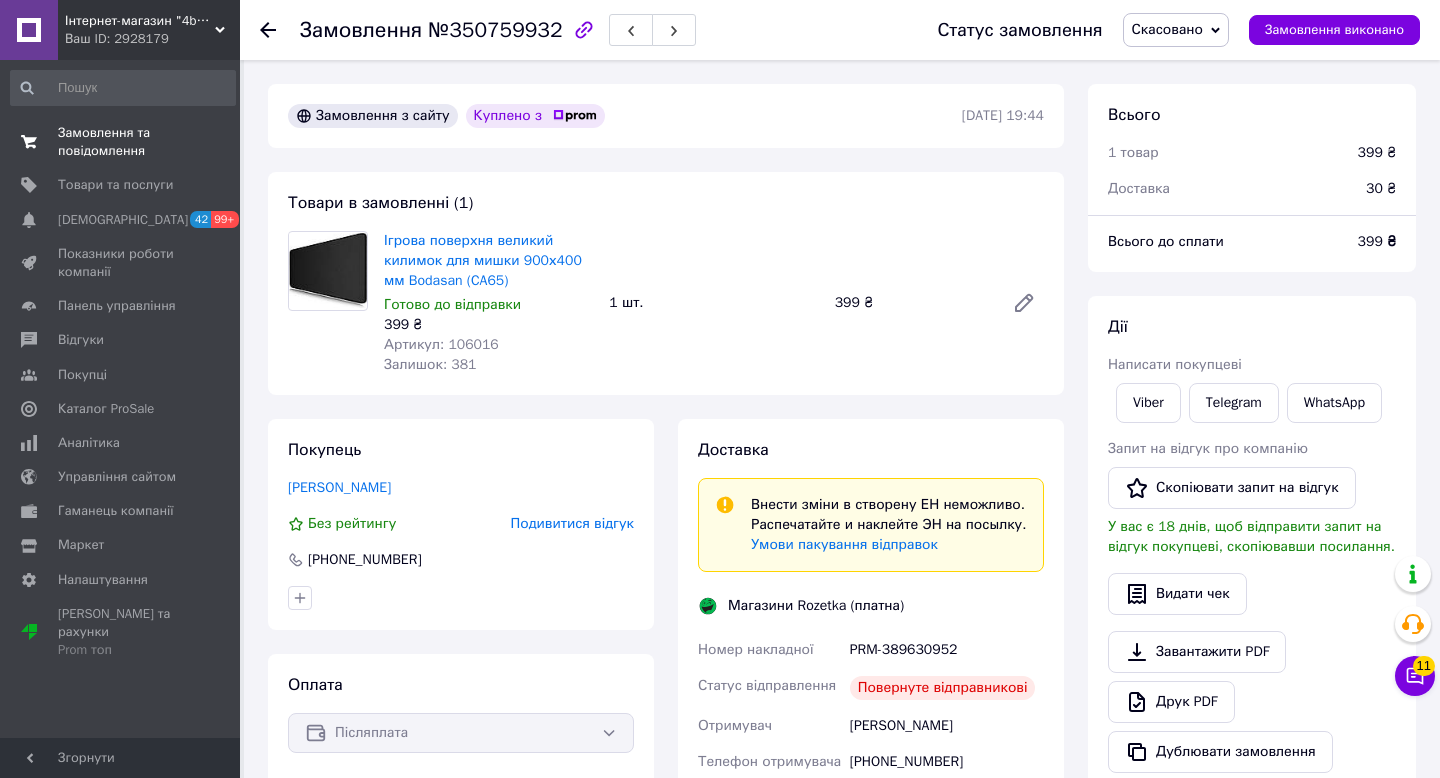 click on "Замовлення та повідомлення" at bounding box center [121, 142] 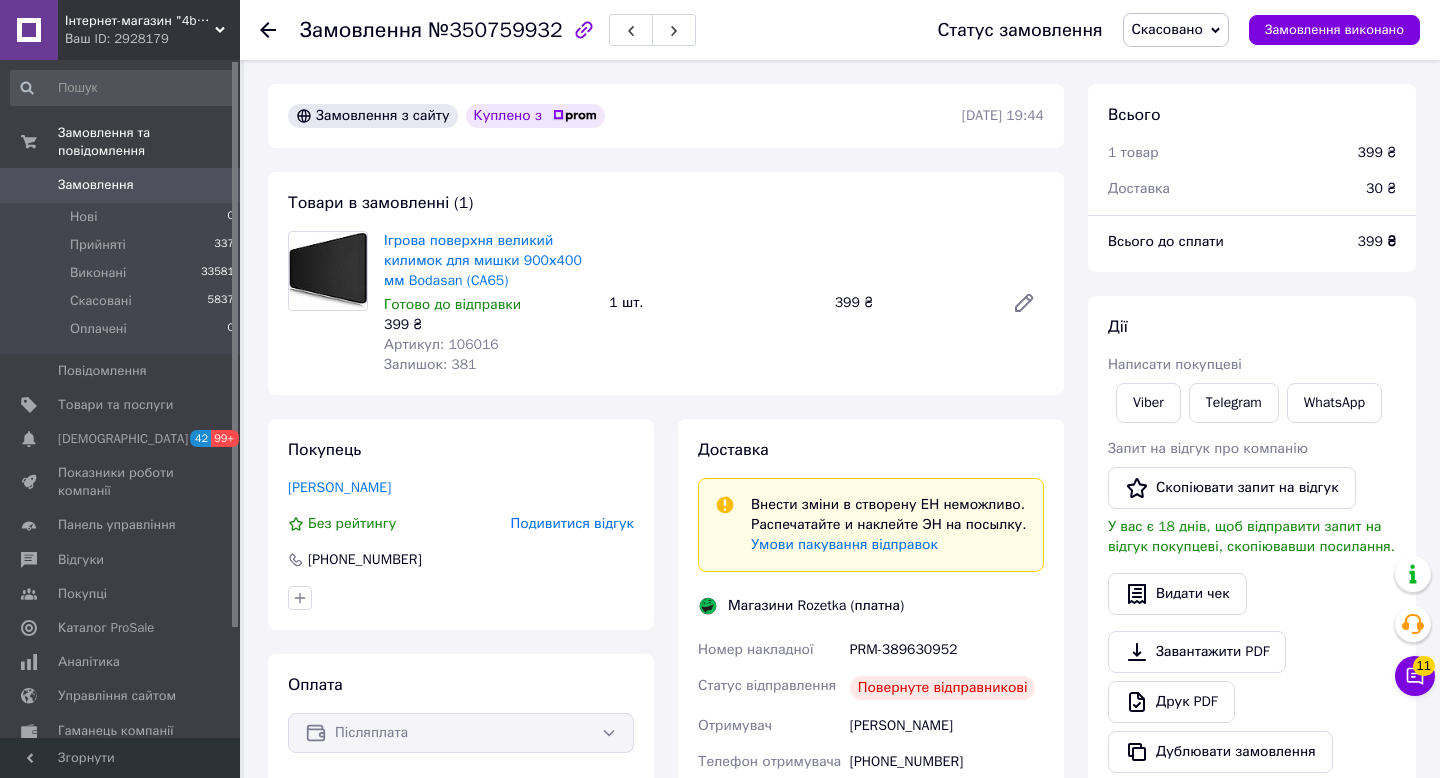 click on "Замовлення" at bounding box center (96, 185) 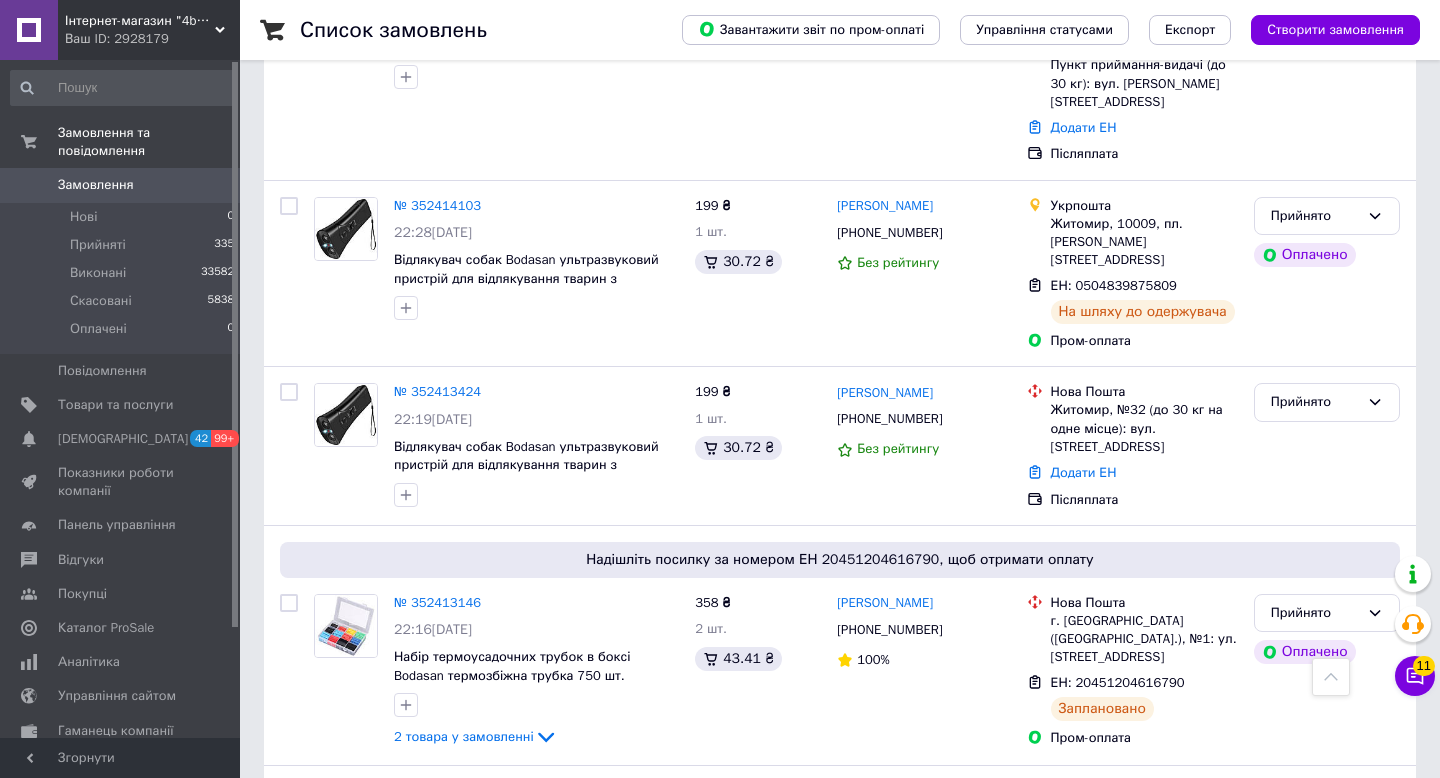 scroll, scrollTop: 2272, scrollLeft: 0, axis: vertical 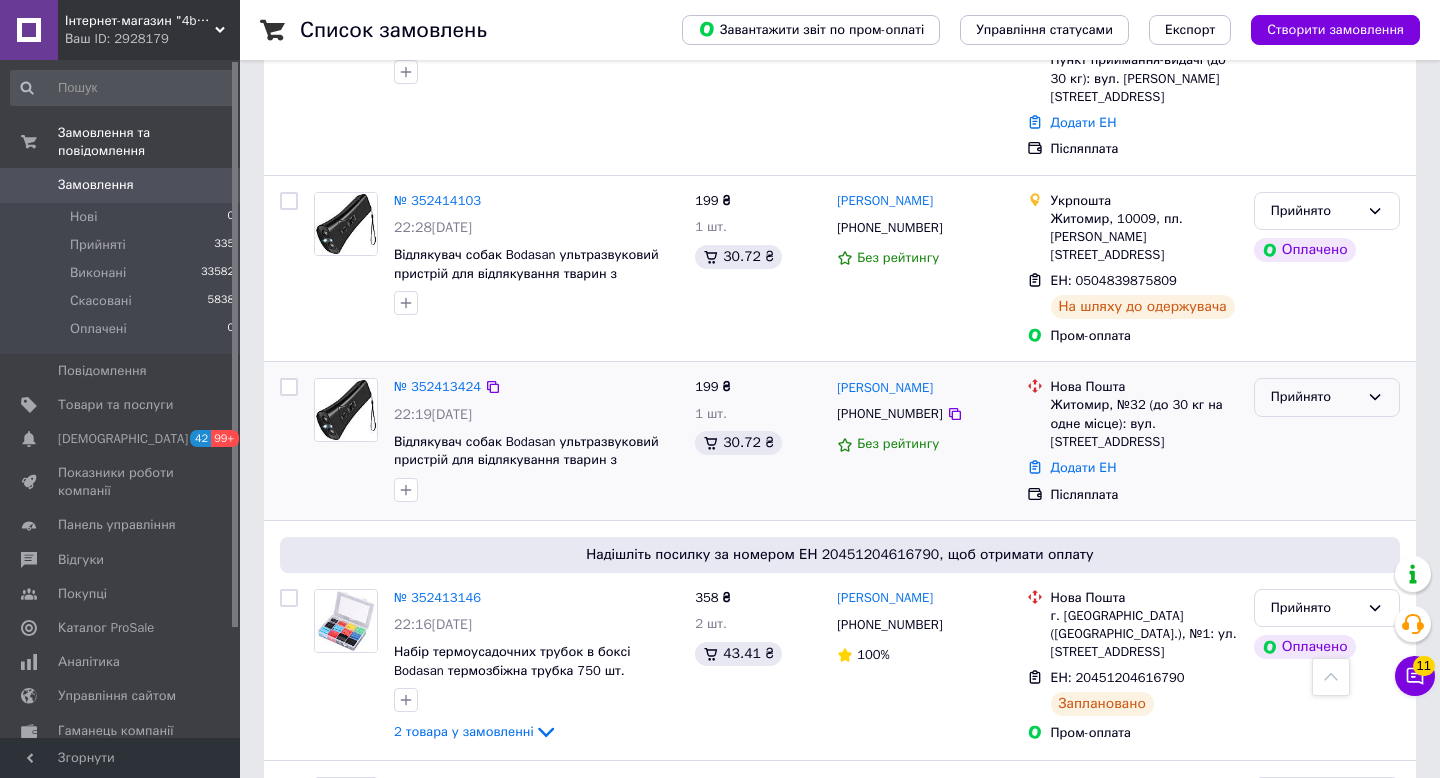 click on "Прийнято" at bounding box center (1315, 397) 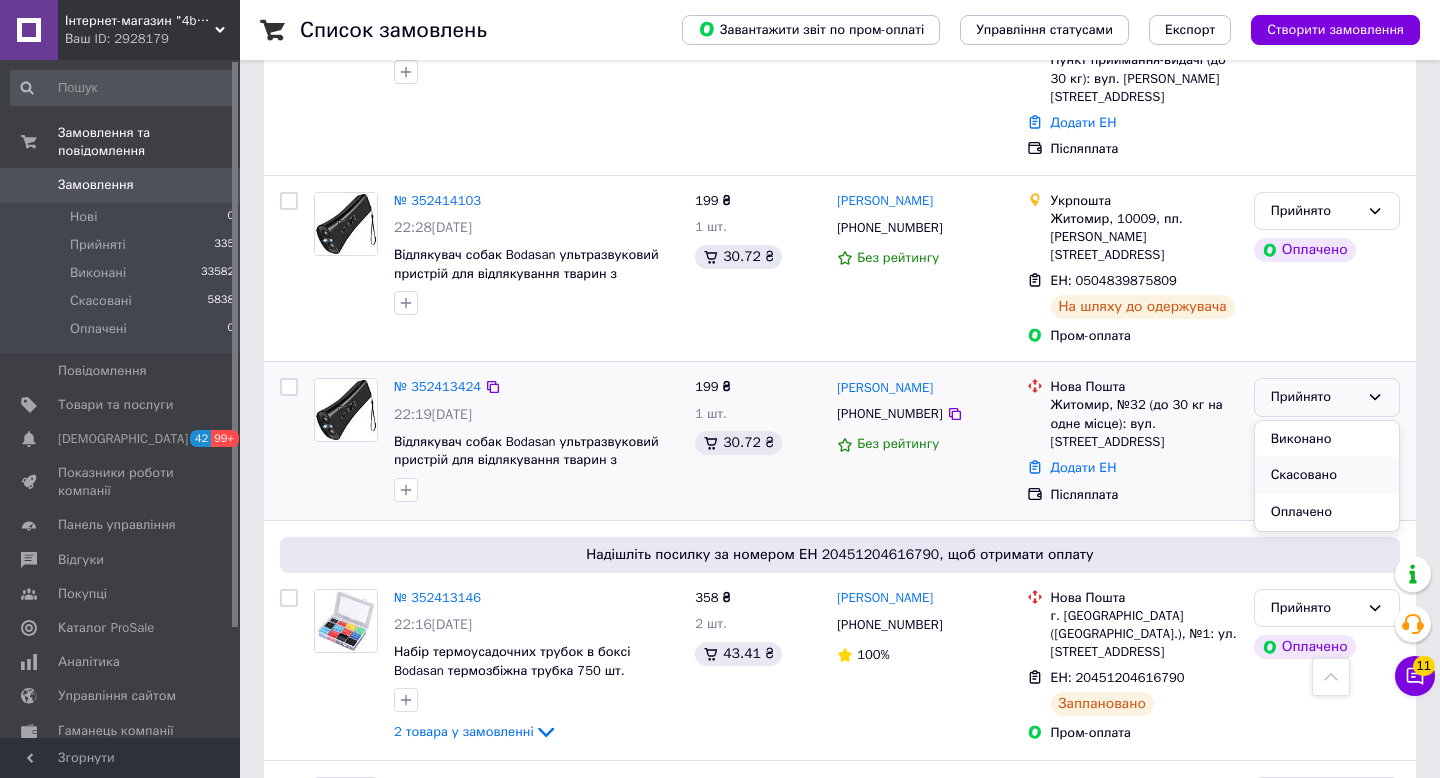 click on "Скасовано" at bounding box center (1327, 475) 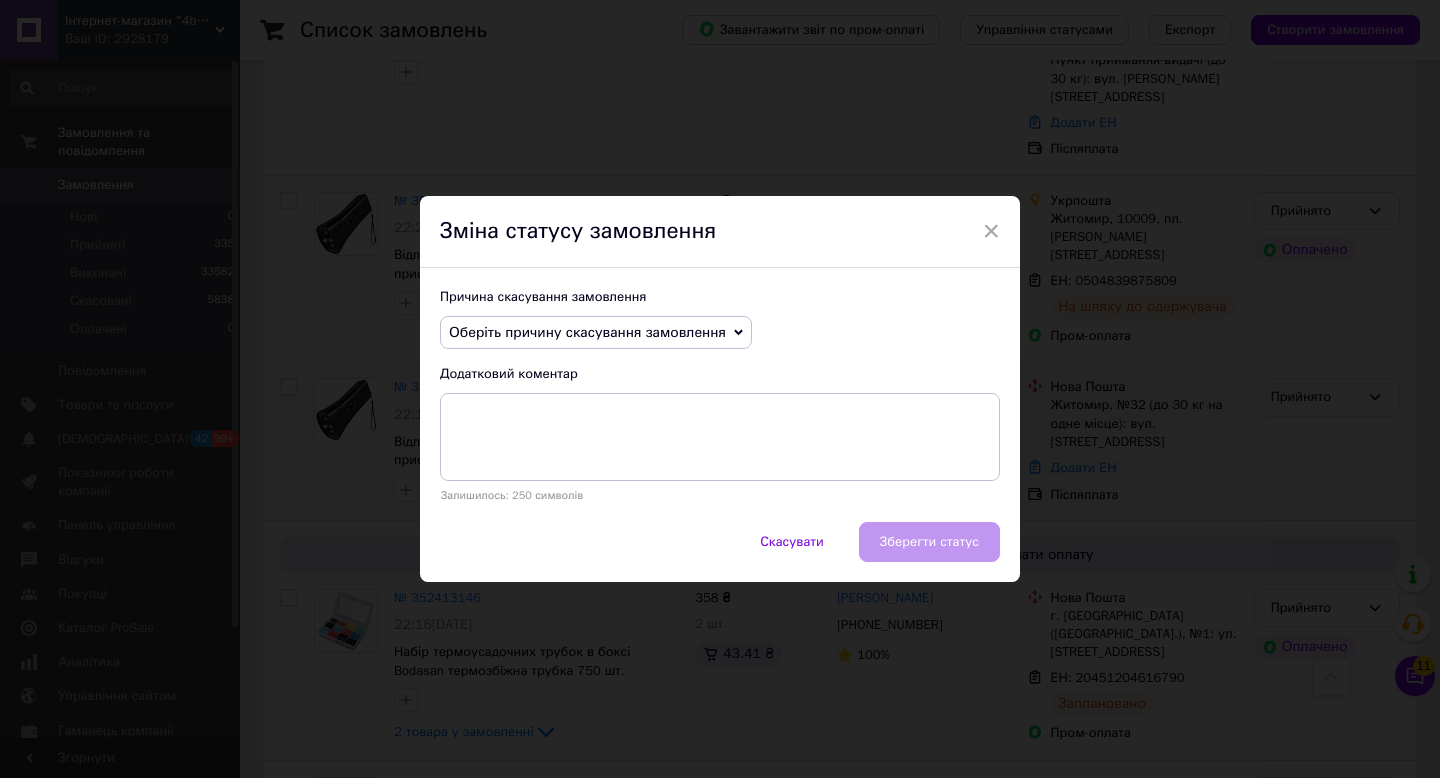 click on "Оберіть причину скасування замовлення" at bounding box center (587, 332) 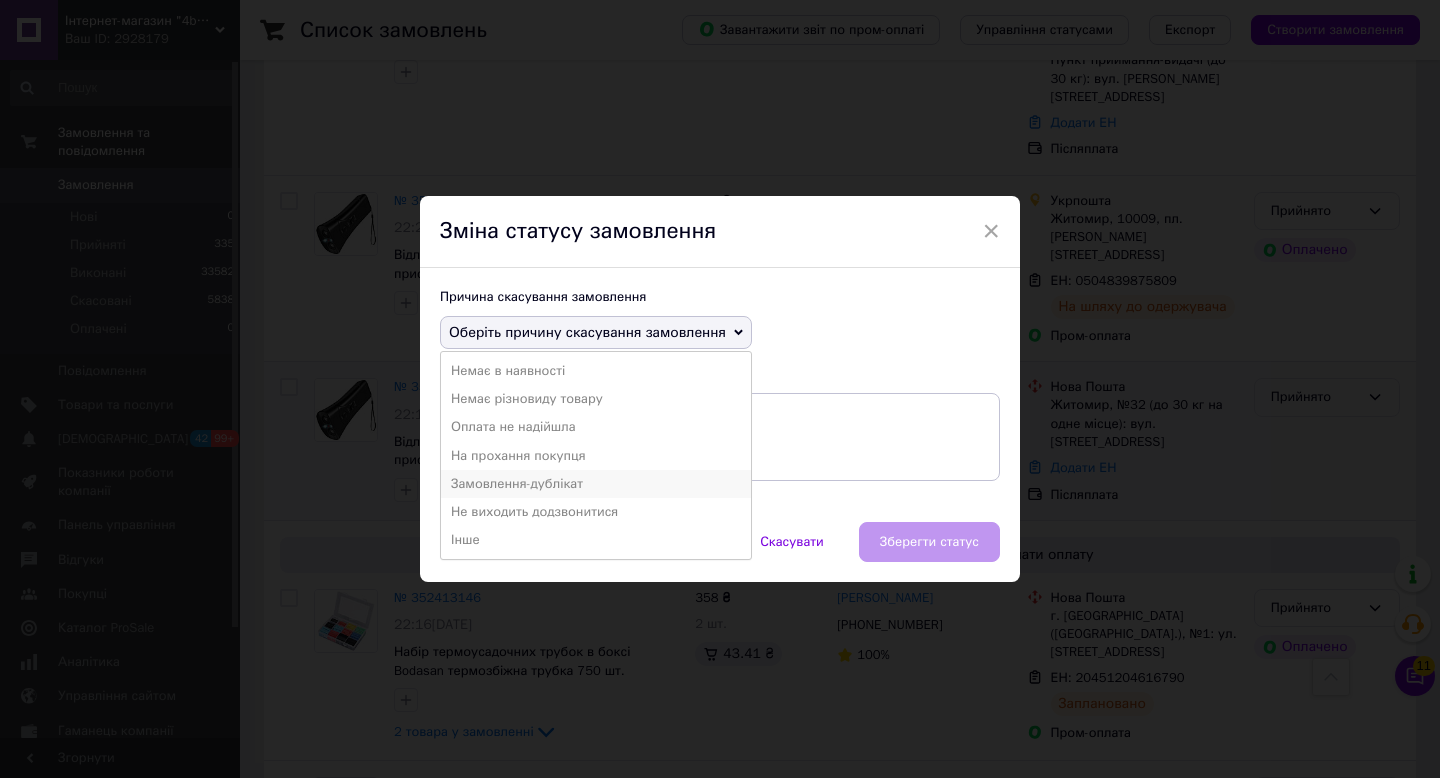 click on "Замовлення-дублікат" at bounding box center [596, 484] 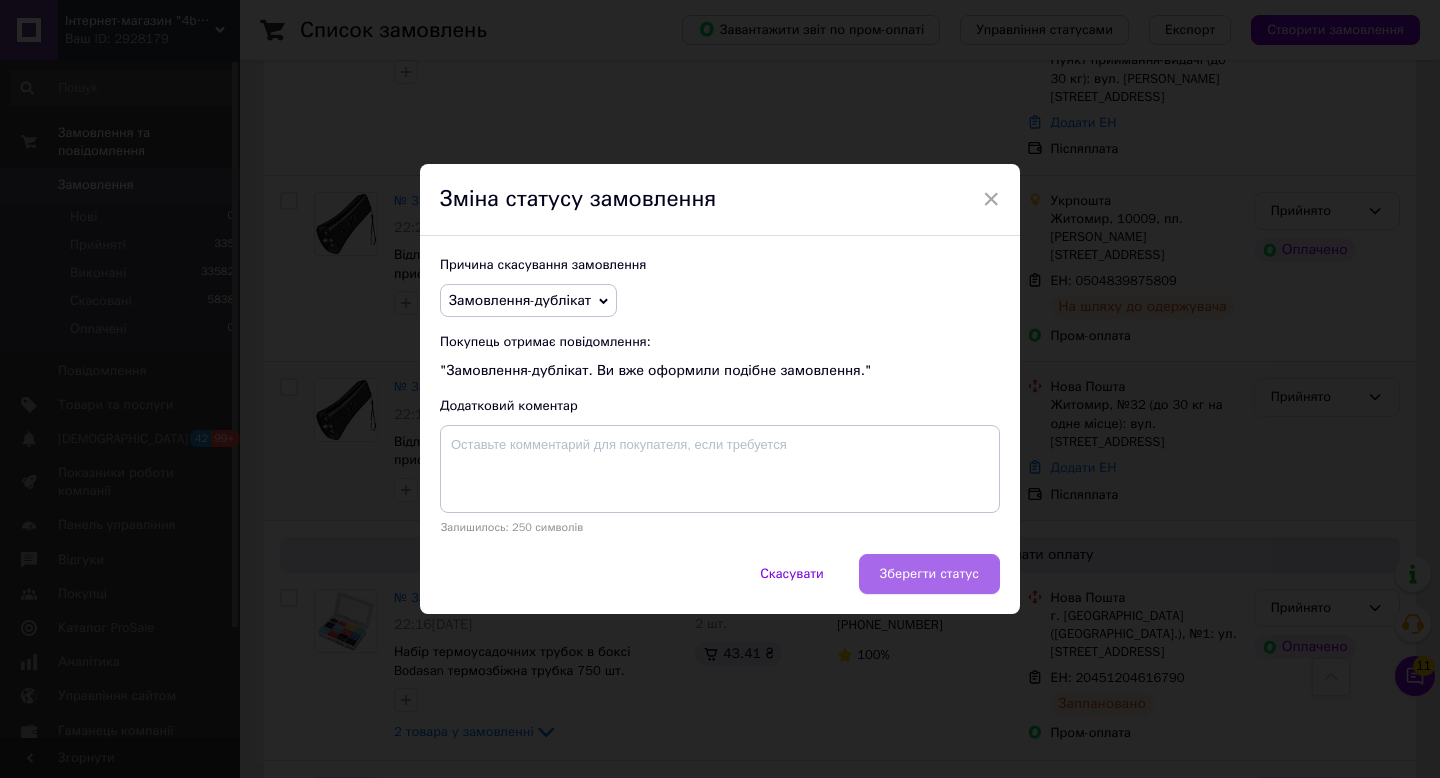 click on "Зберегти статус" at bounding box center [929, 574] 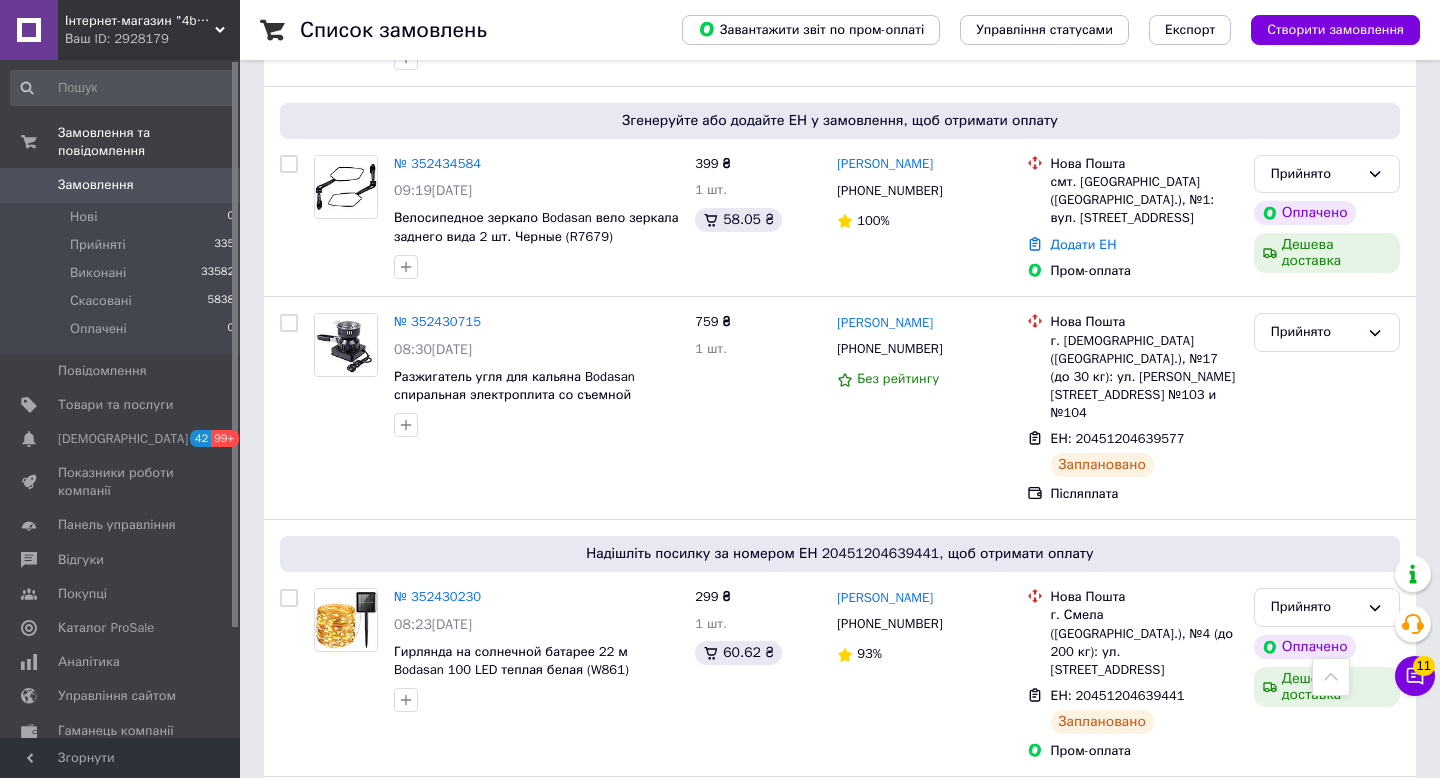 scroll, scrollTop: 0, scrollLeft: 0, axis: both 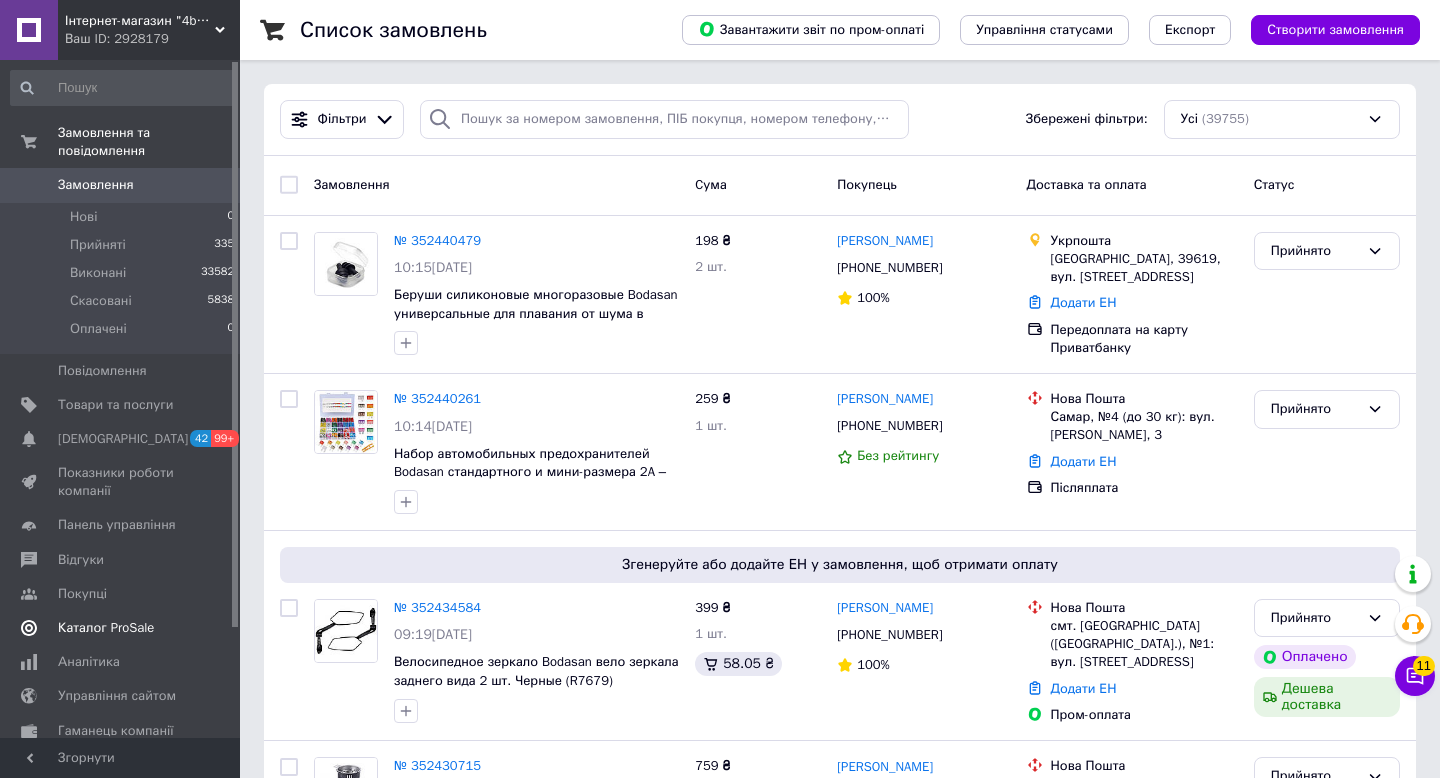 click on "Каталог ProSale" at bounding box center [106, 628] 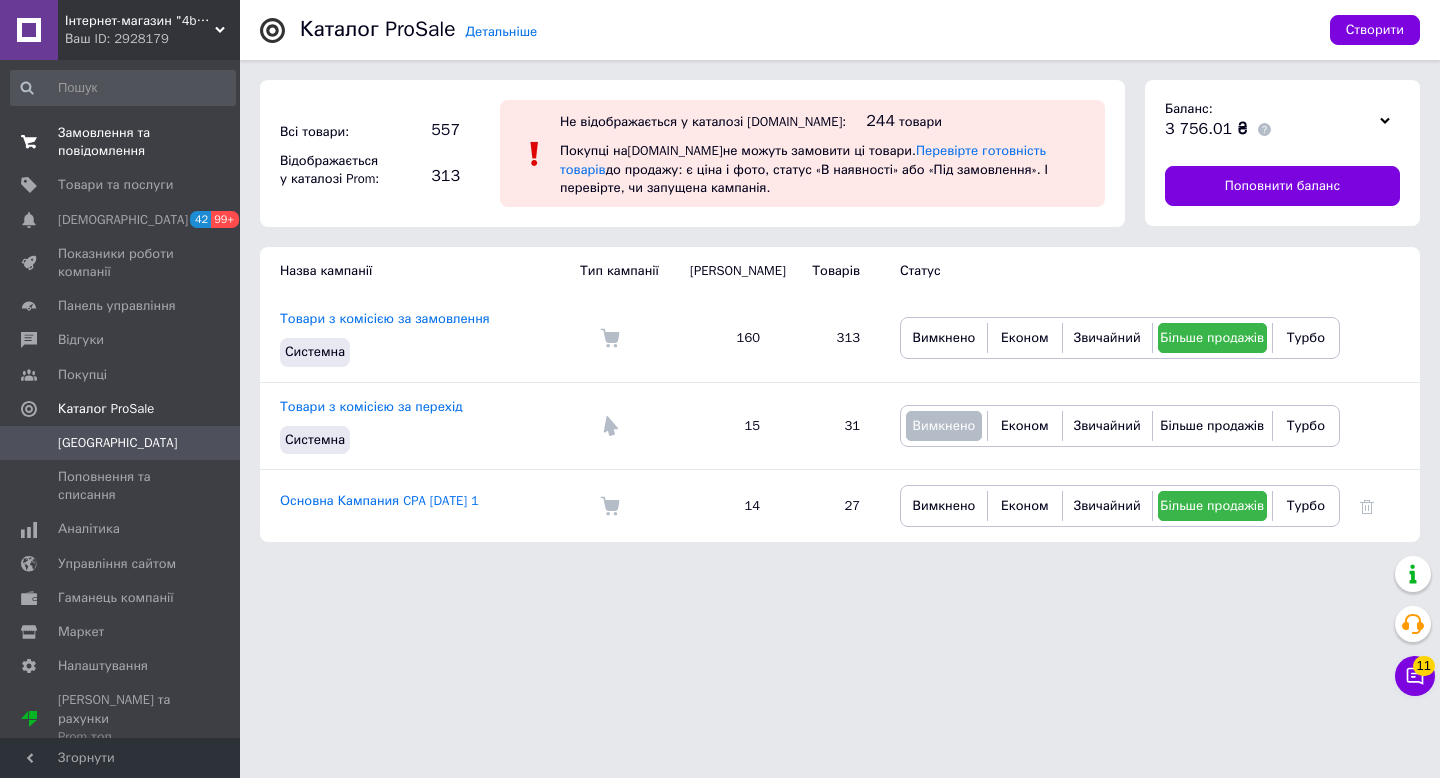click on "Замовлення та повідомлення" at bounding box center (121, 142) 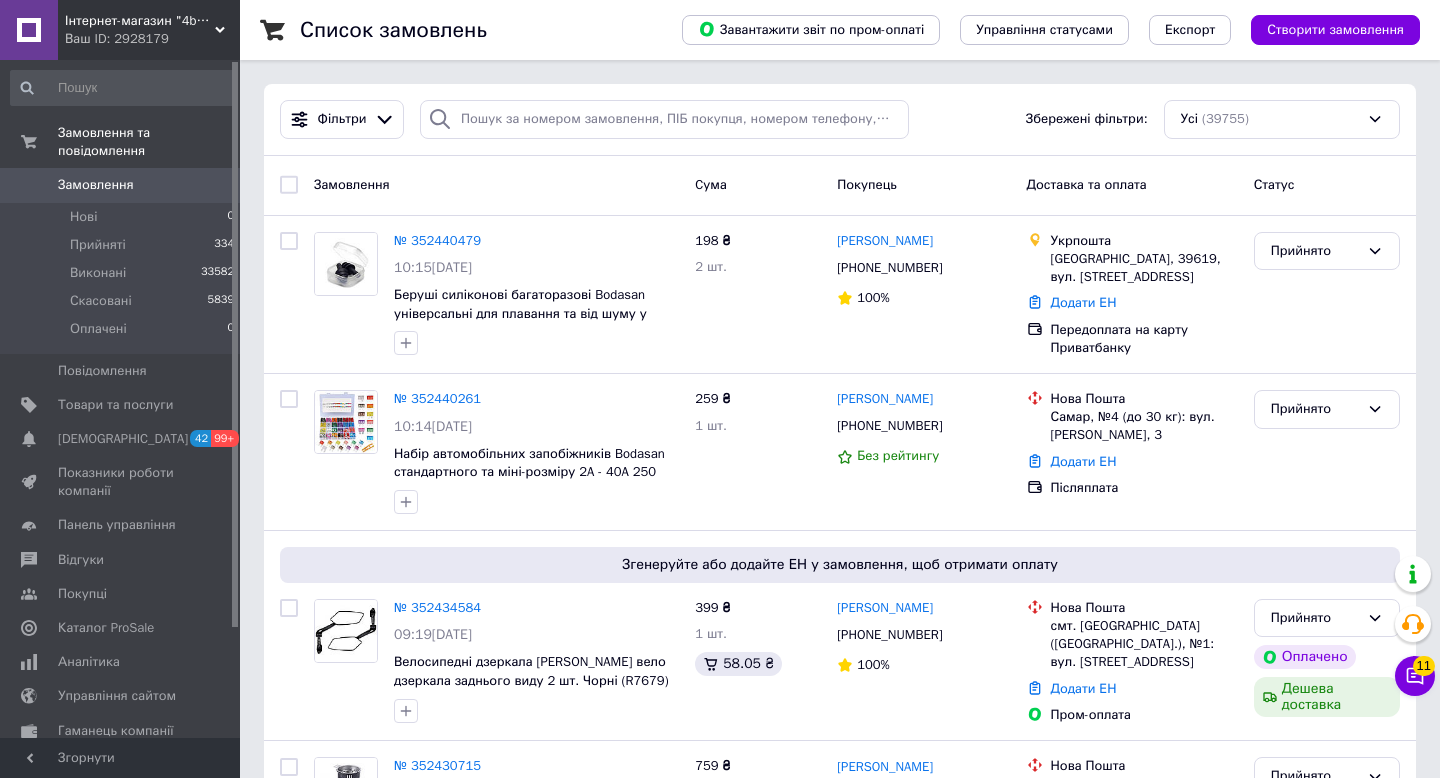 click on "Замовлення" at bounding box center (96, 185) 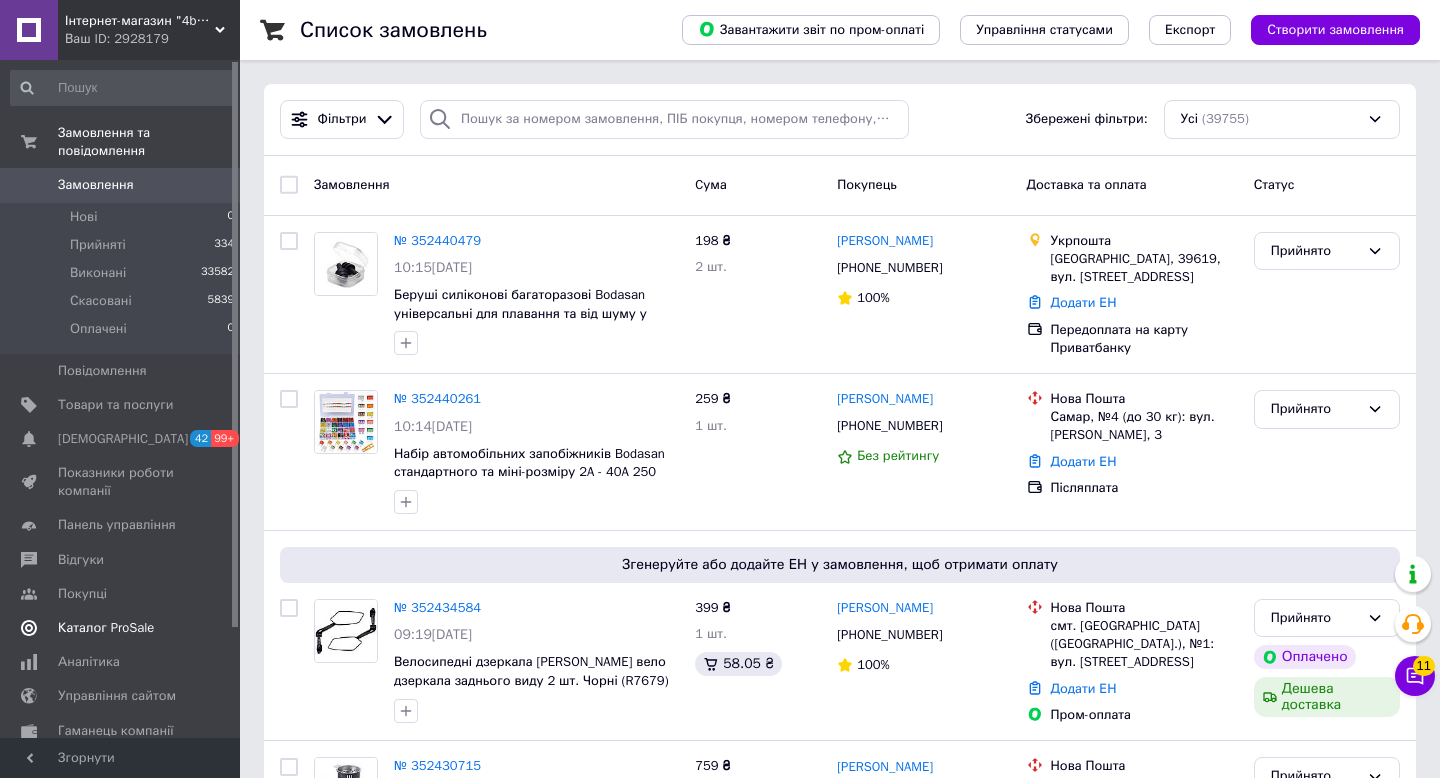 click on "Каталог ProSale" at bounding box center (123, 628) 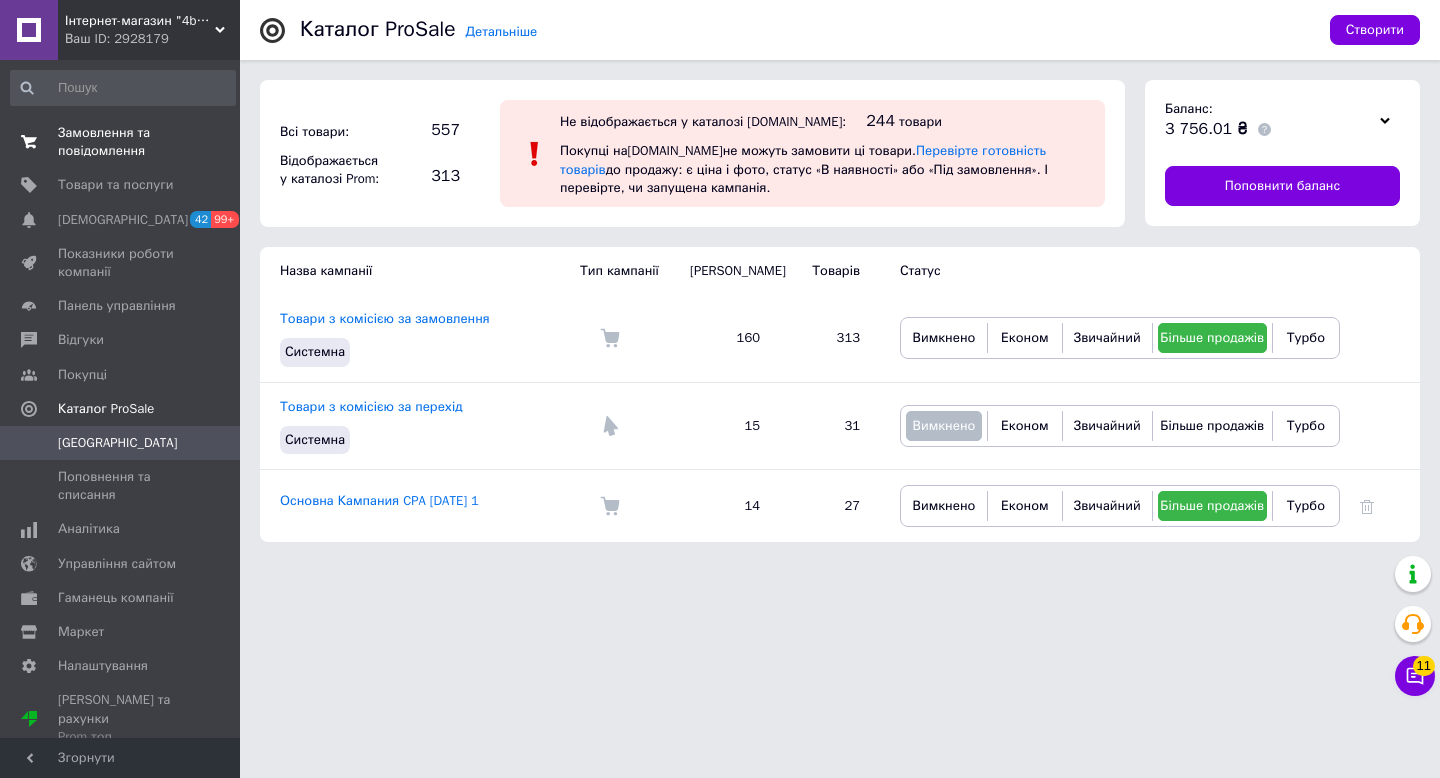 click on "Замовлення та повідомлення" at bounding box center [121, 142] 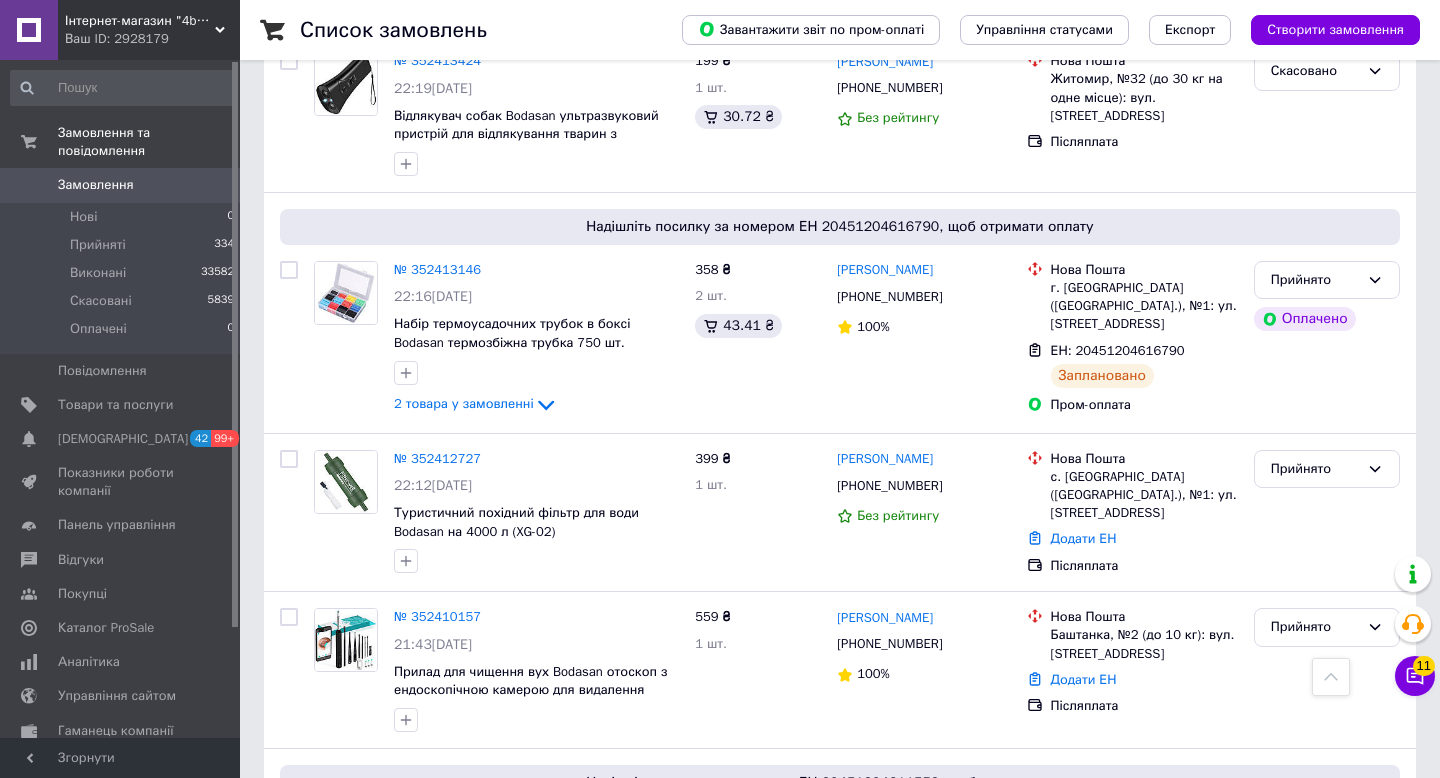 scroll, scrollTop: 912, scrollLeft: 0, axis: vertical 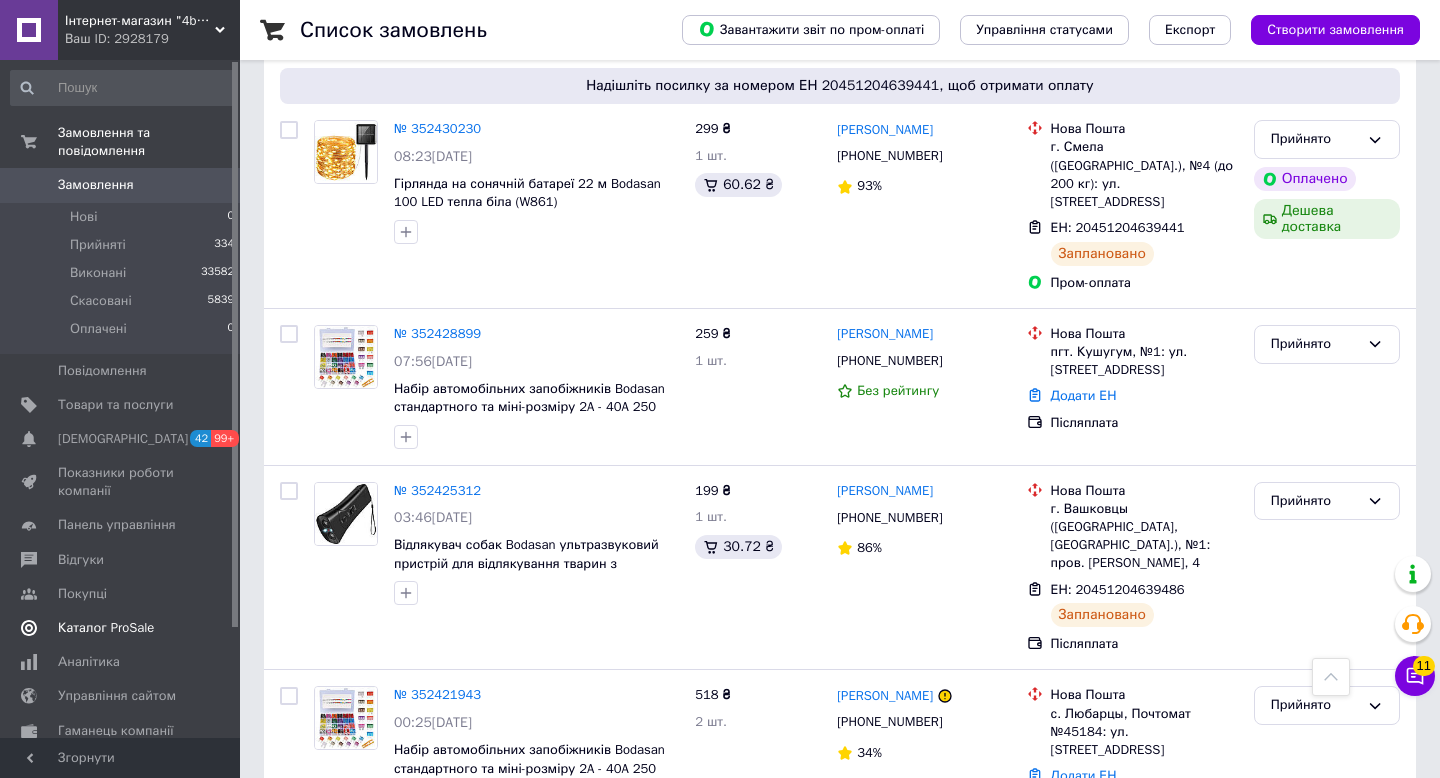 click on "Каталог ProSale" at bounding box center [106, 628] 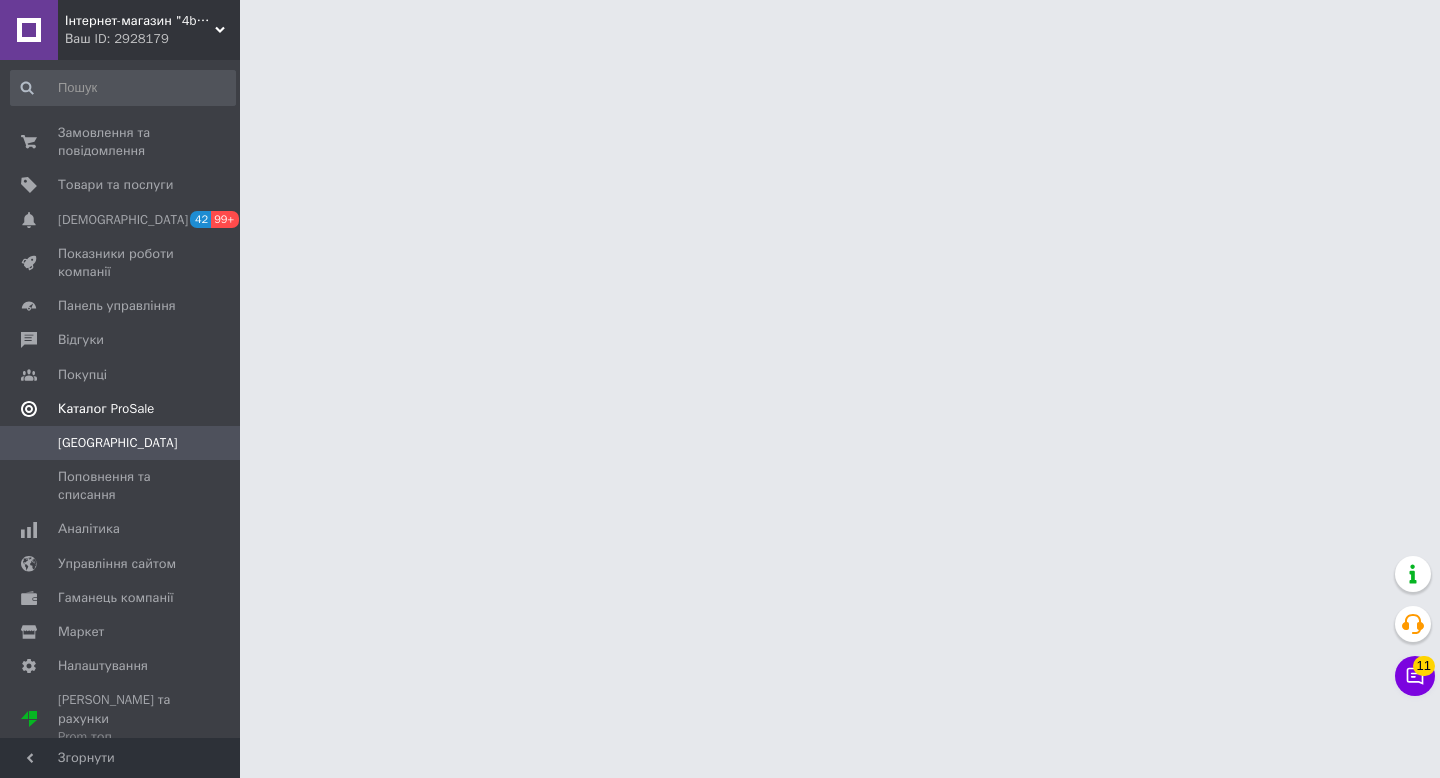 scroll, scrollTop: 0, scrollLeft: 0, axis: both 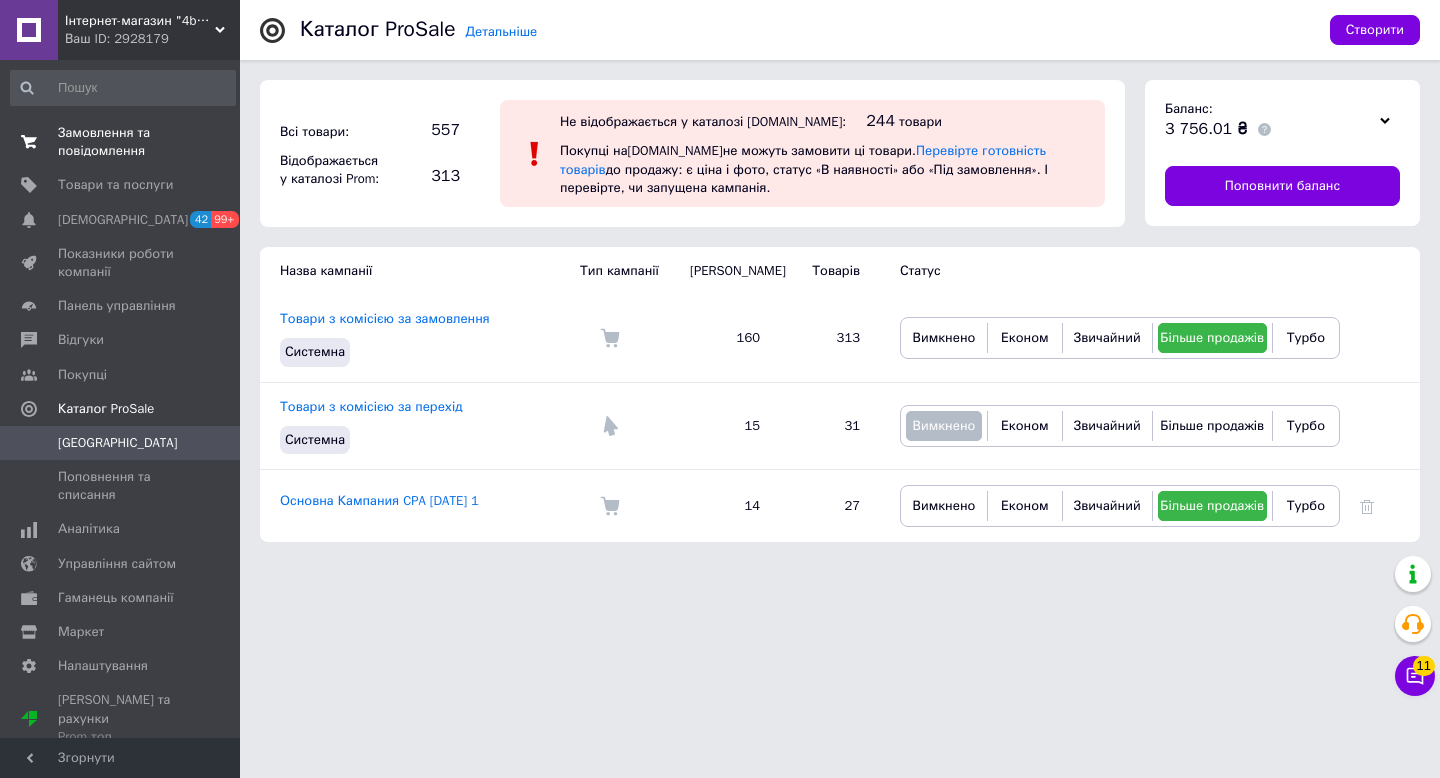 click on "Замовлення та повідомлення" at bounding box center (121, 142) 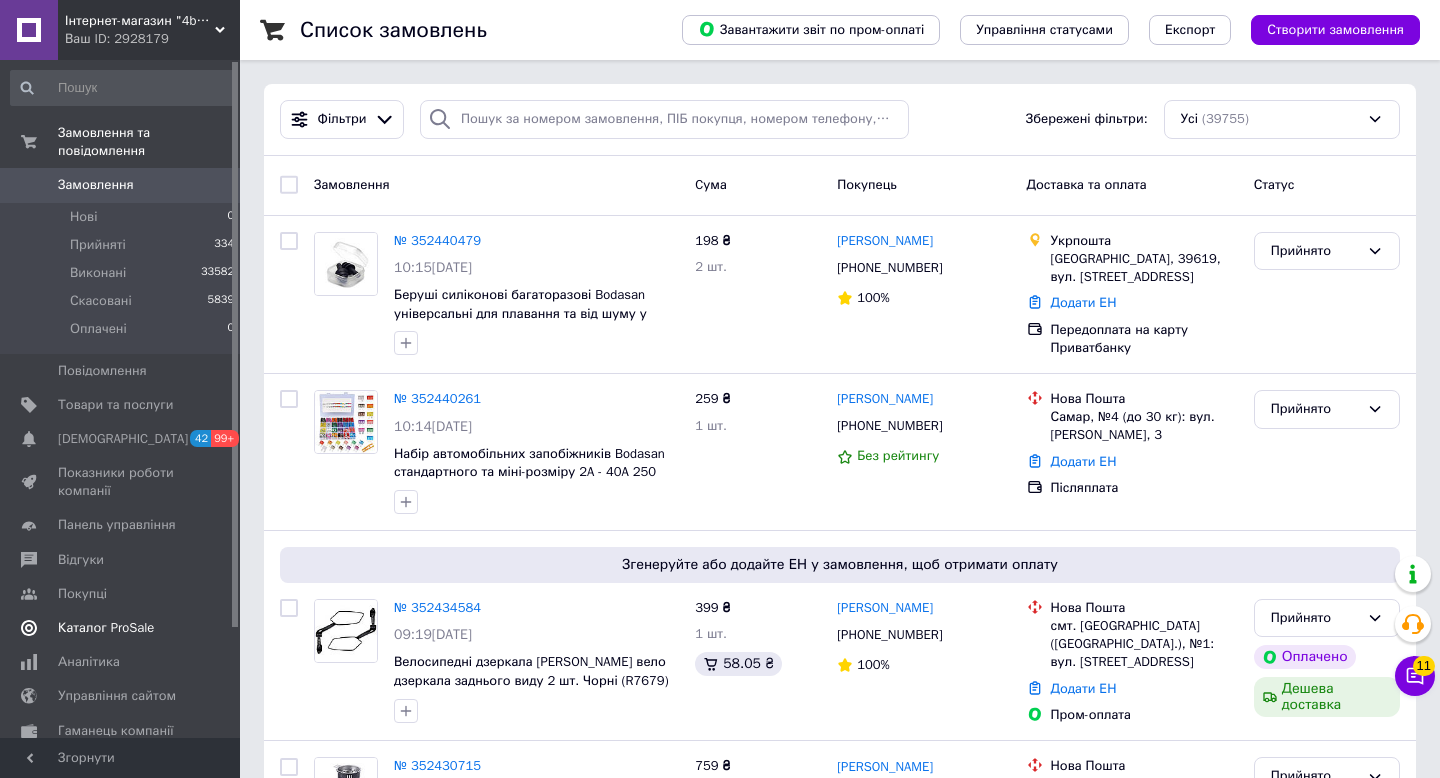 click on "Каталог ProSale" at bounding box center [123, 628] 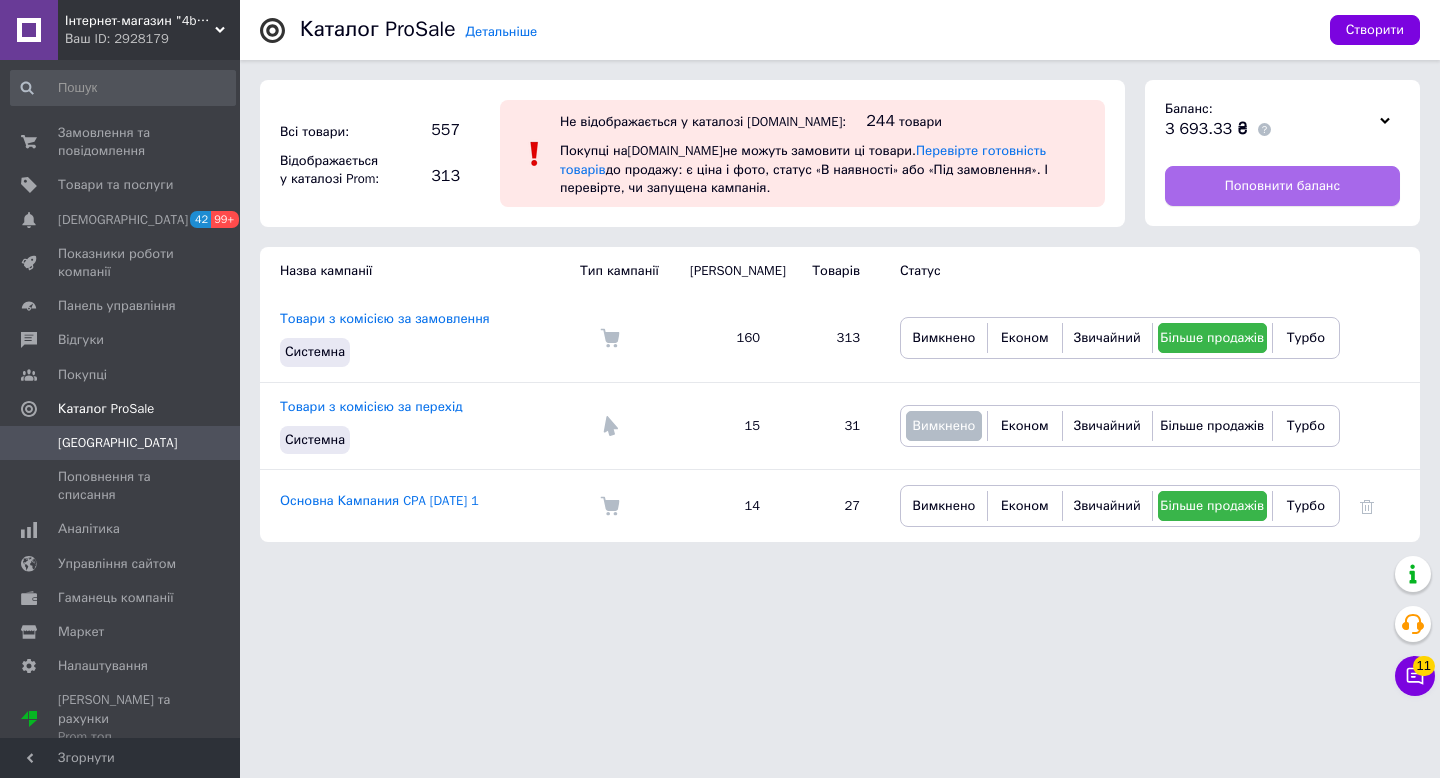 click on "Поповнити баланс" at bounding box center (1282, 186) 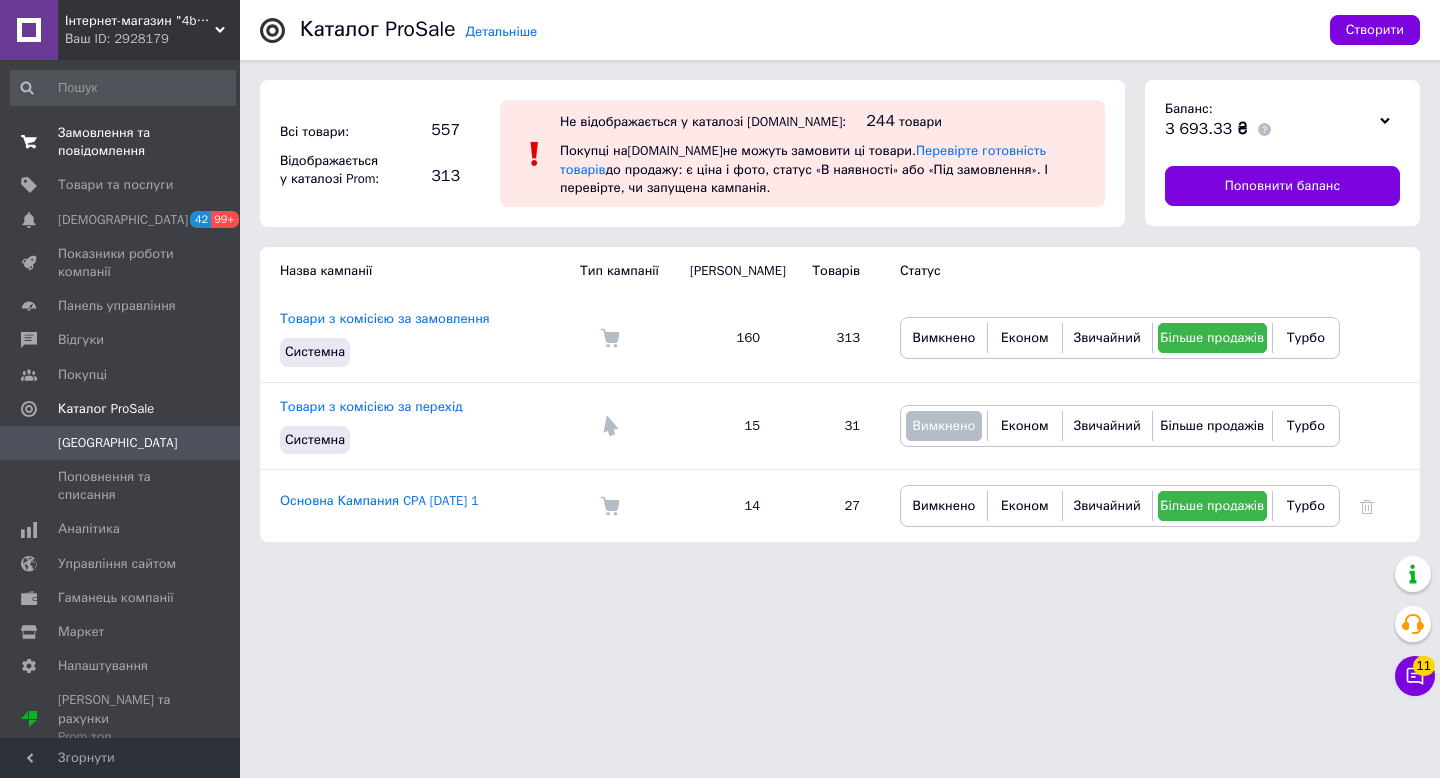 click on "Замовлення та повідомлення" at bounding box center [121, 142] 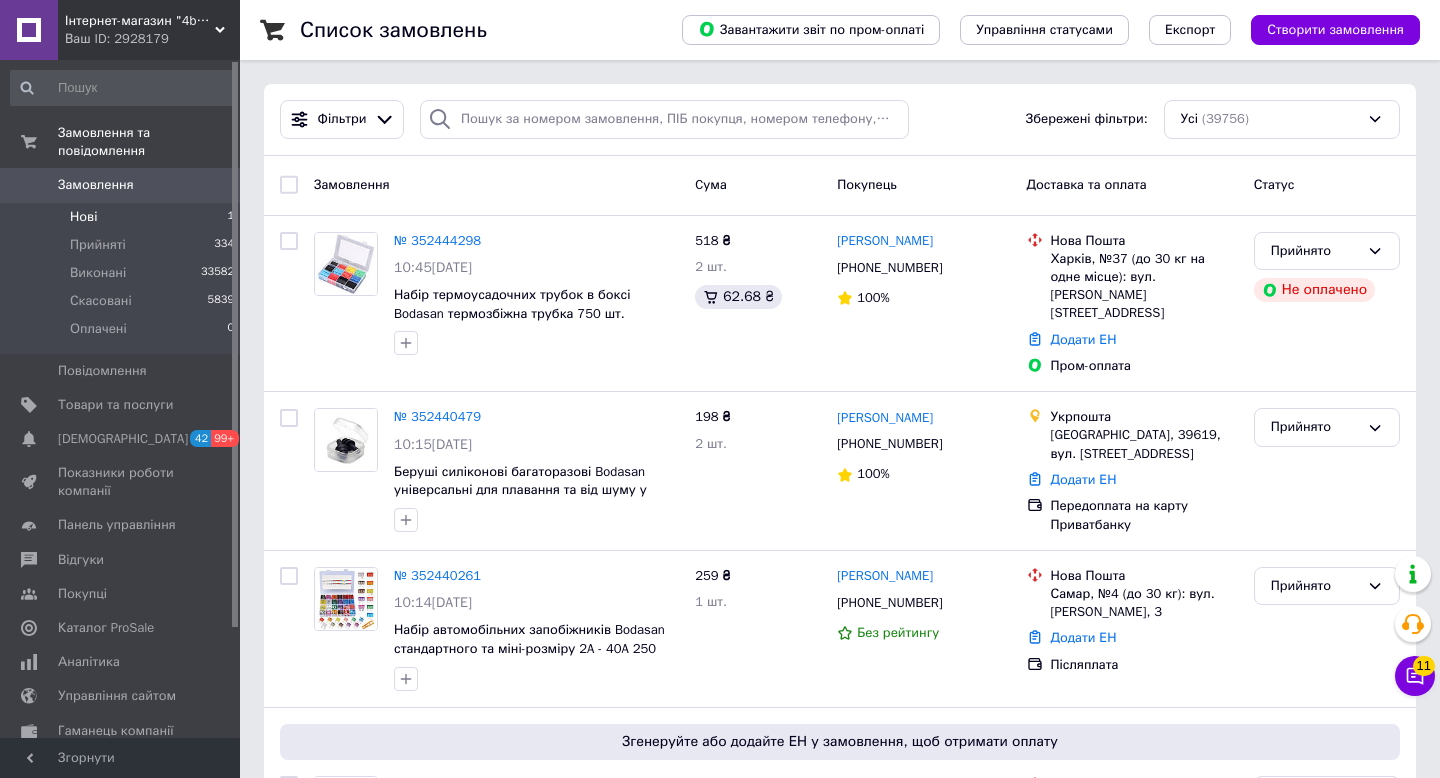 click on "Нові 1" at bounding box center [123, 217] 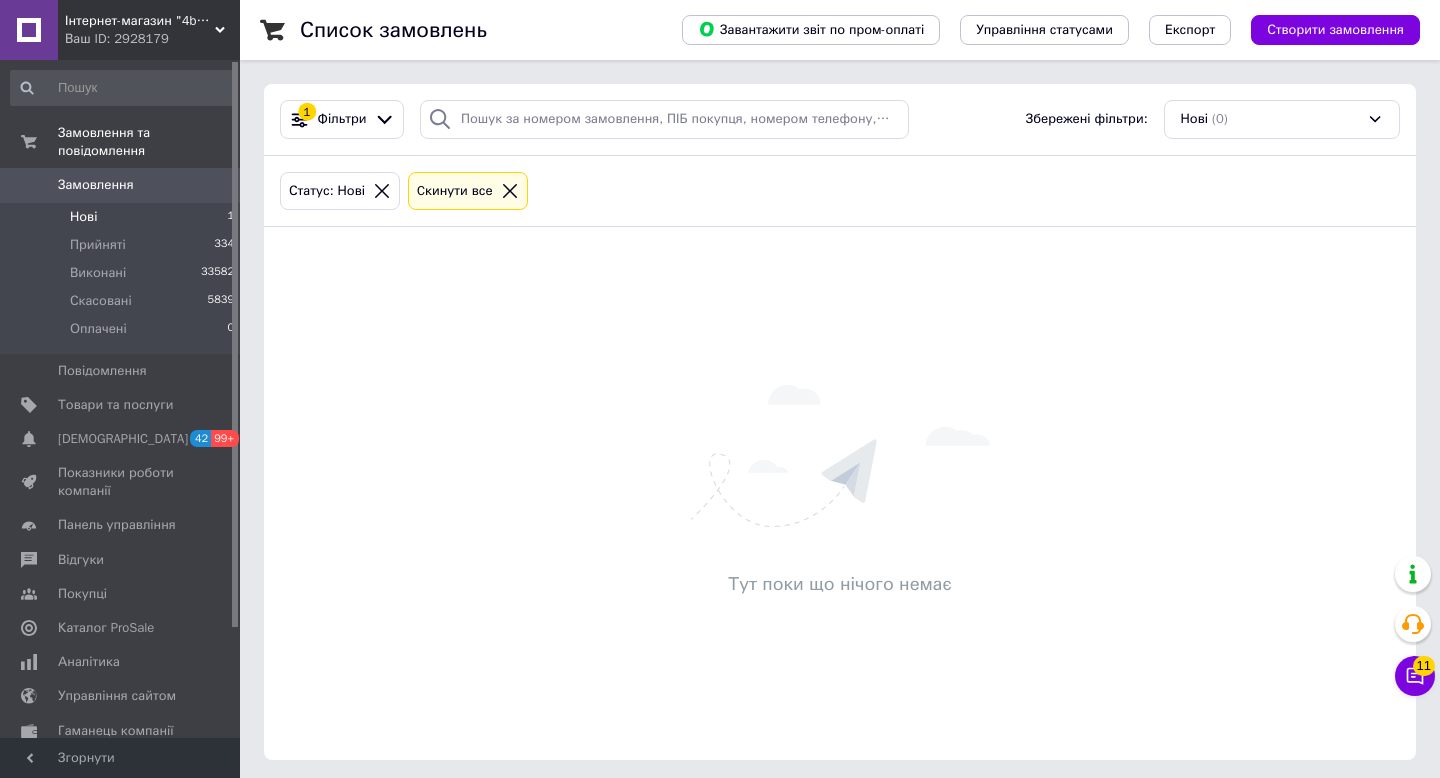 click on "Замовлення" at bounding box center (96, 185) 